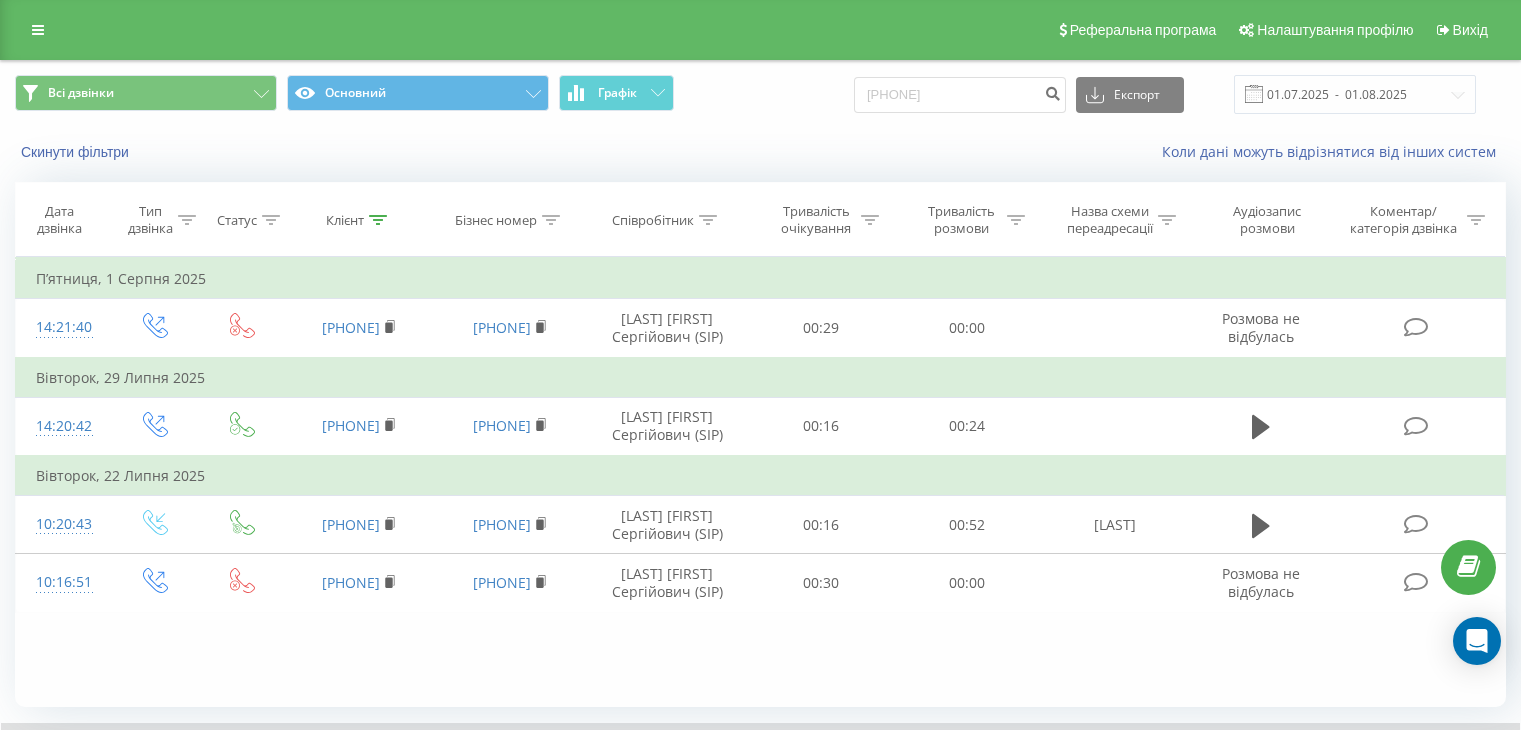 scroll, scrollTop: 71, scrollLeft: 0, axis: vertical 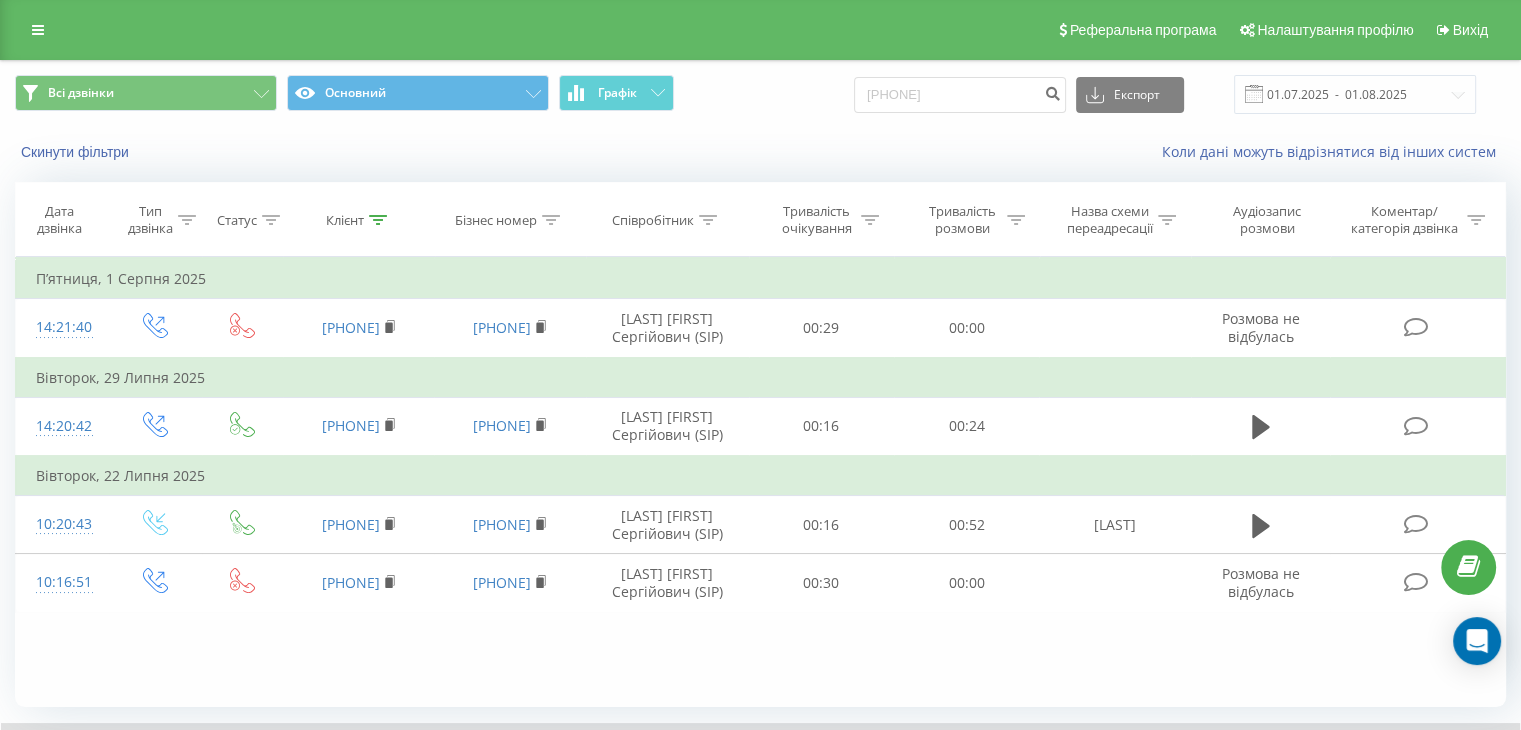 click 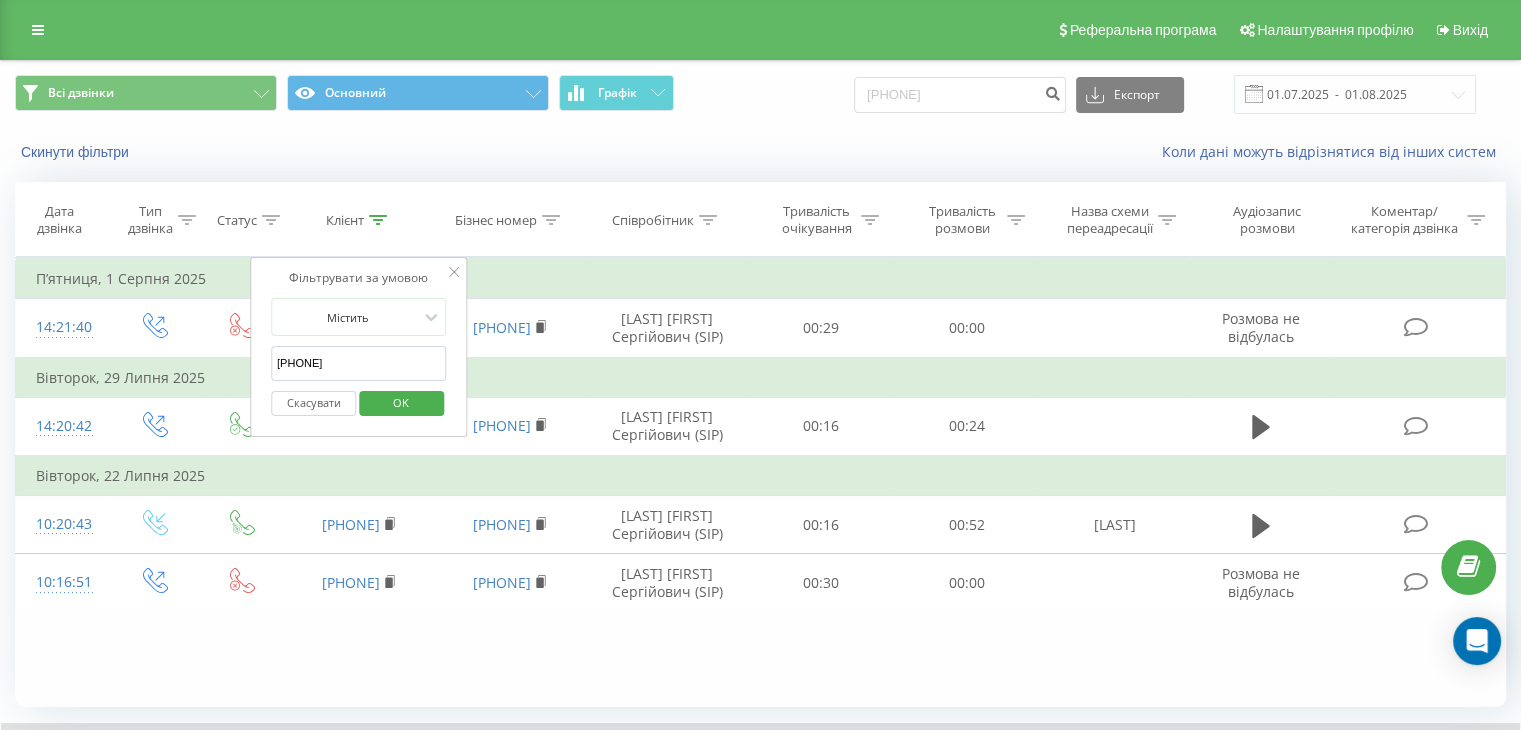 click on "[PHONE]" at bounding box center [359, 363] 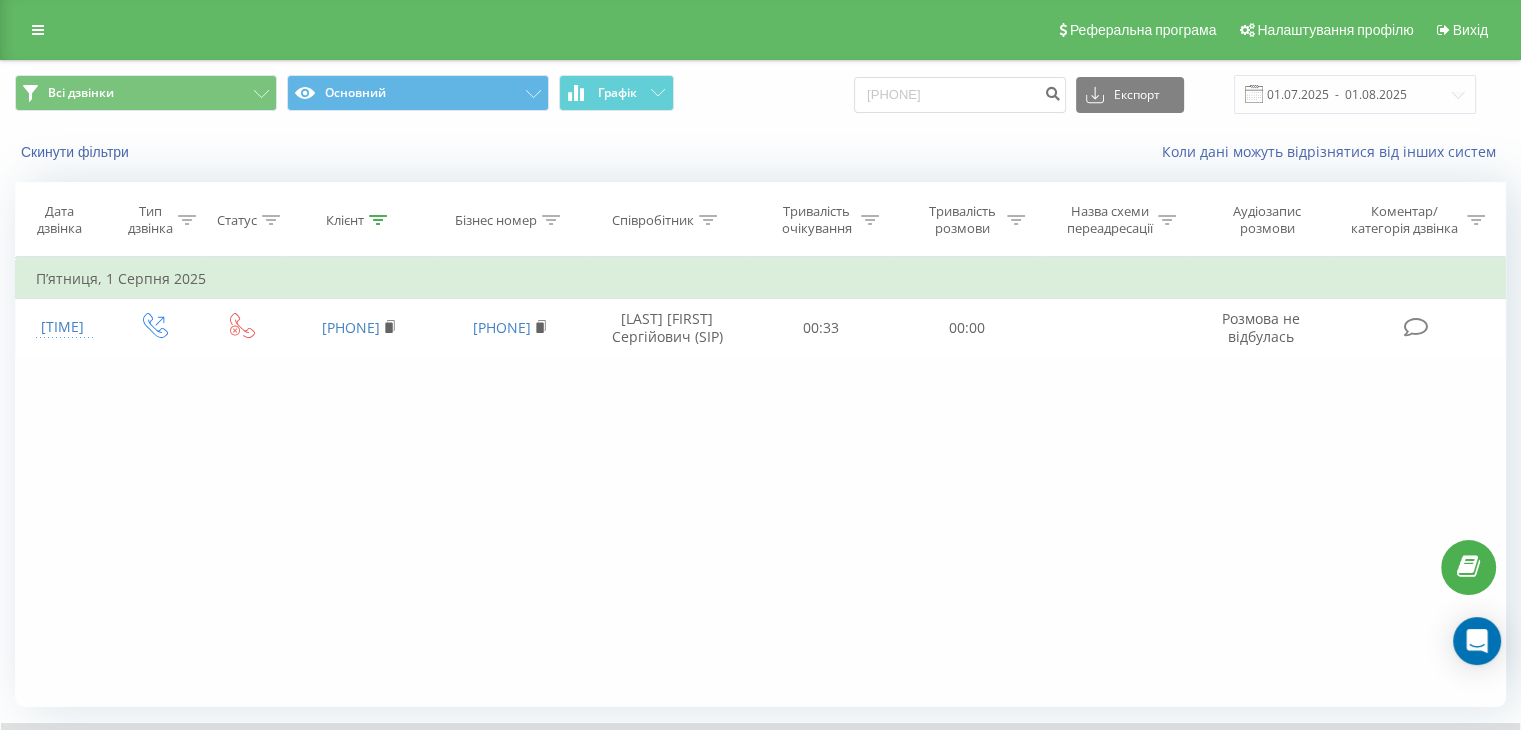 click 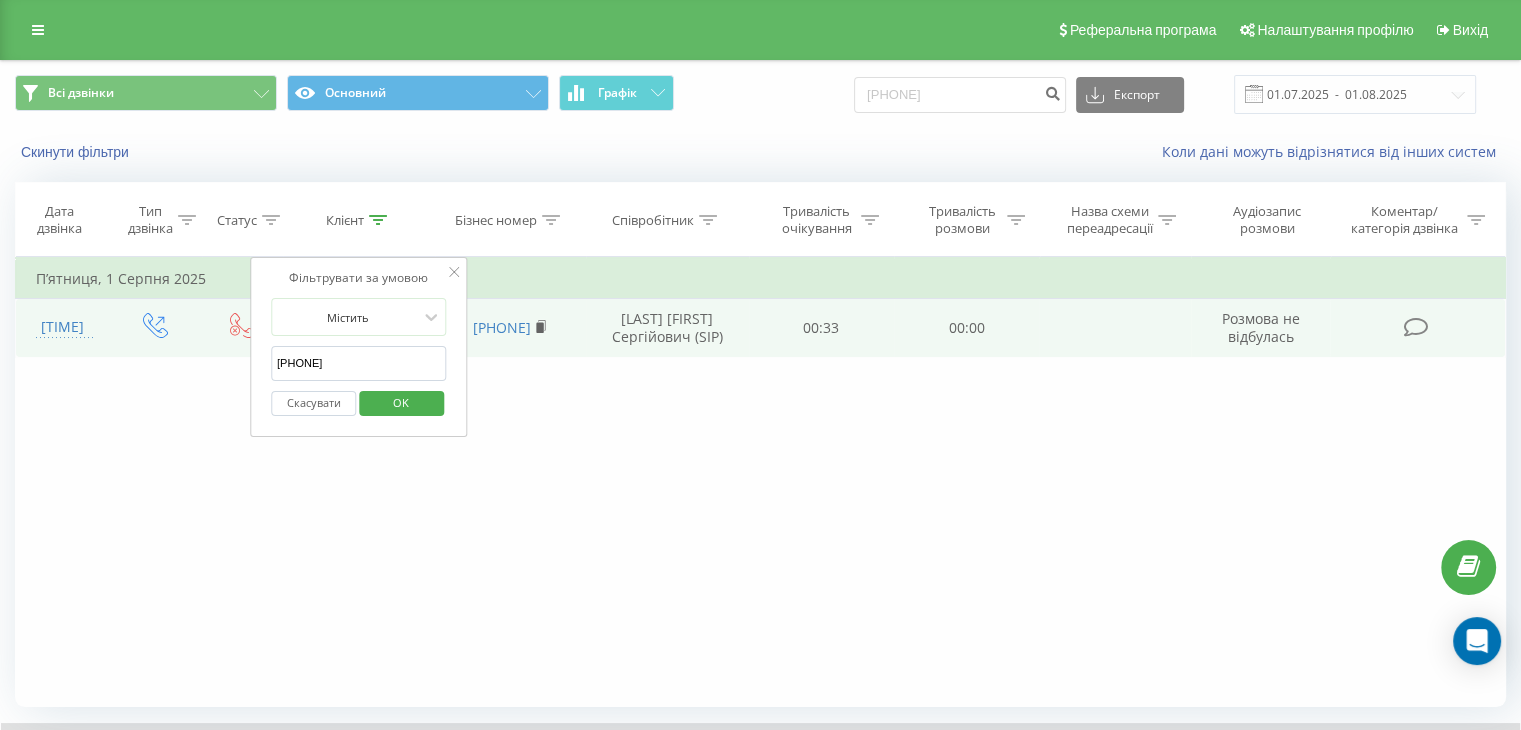 drag, startPoint x: 376, startPoint y: 362, endPoint x: 246, endPoint y: 365, distance: 130.0346 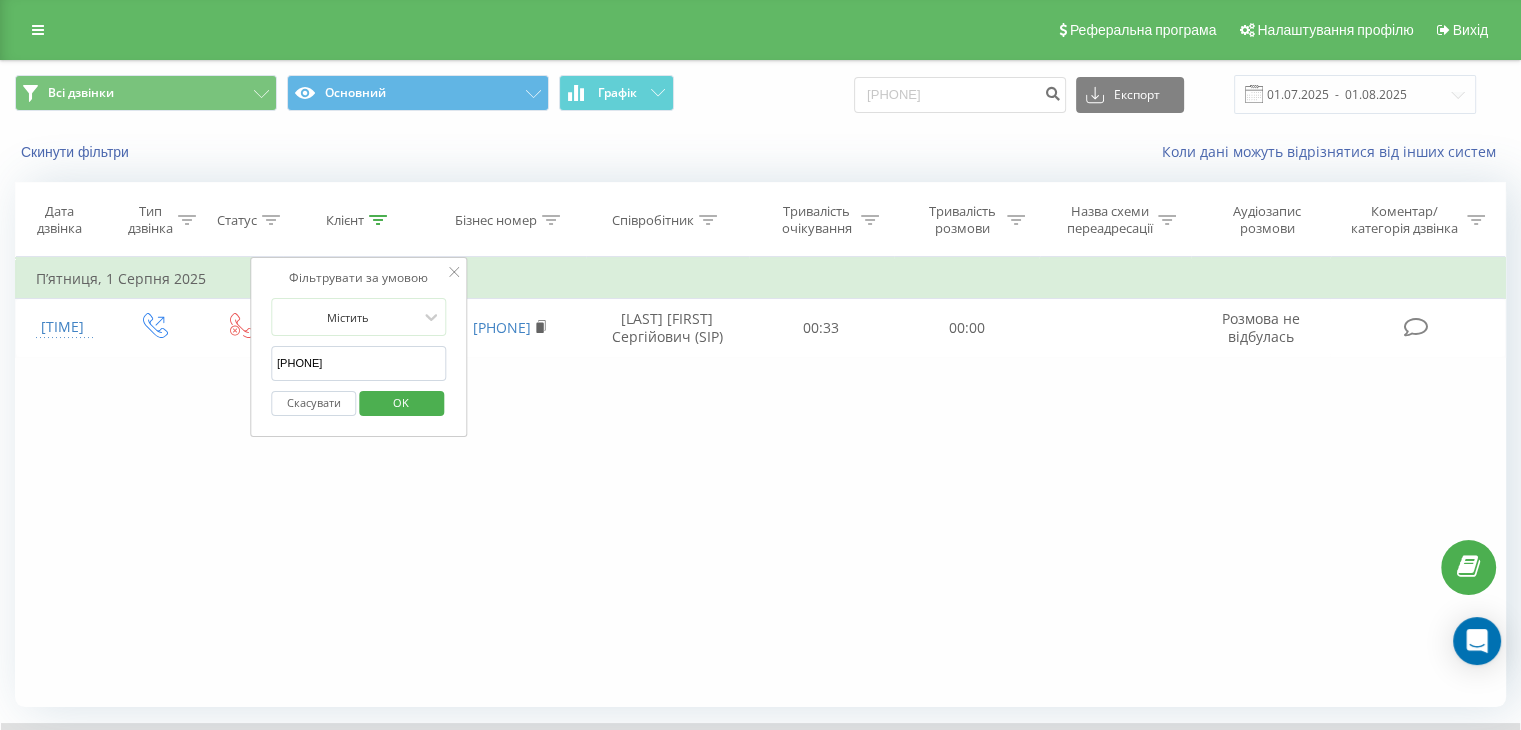 click on "OK" at bounding box center (401, 402) 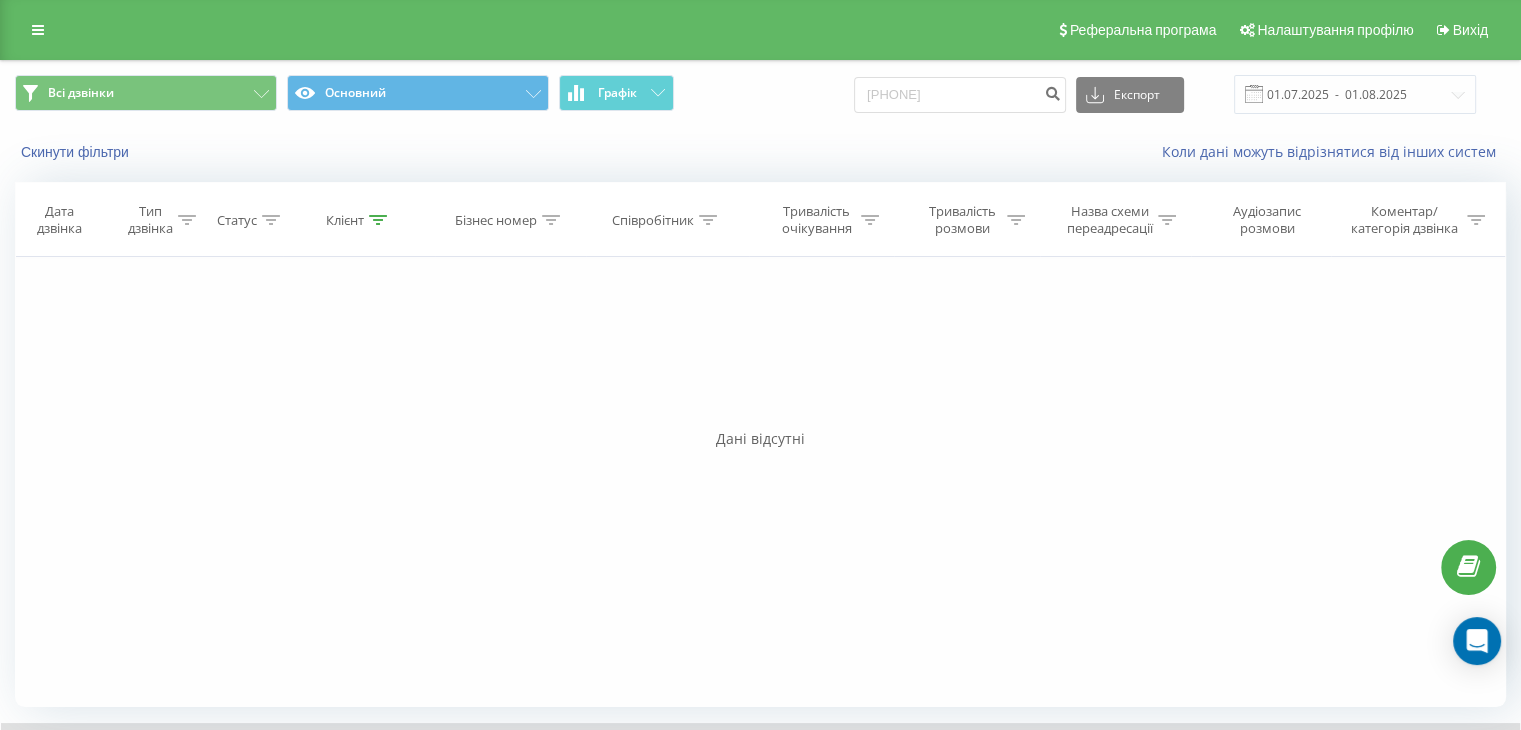 click 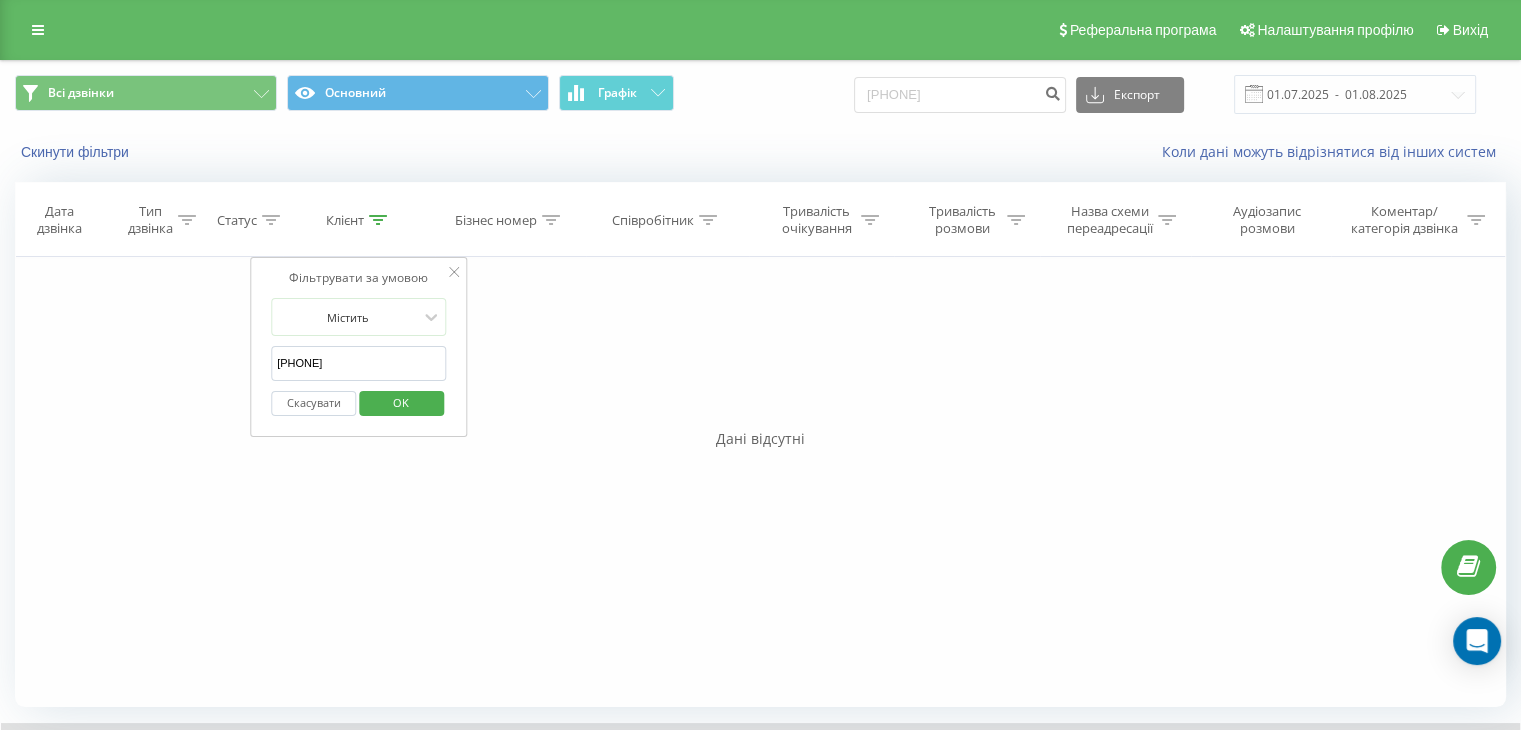 click on "[PHONE]" at bounding box center (359, 363) 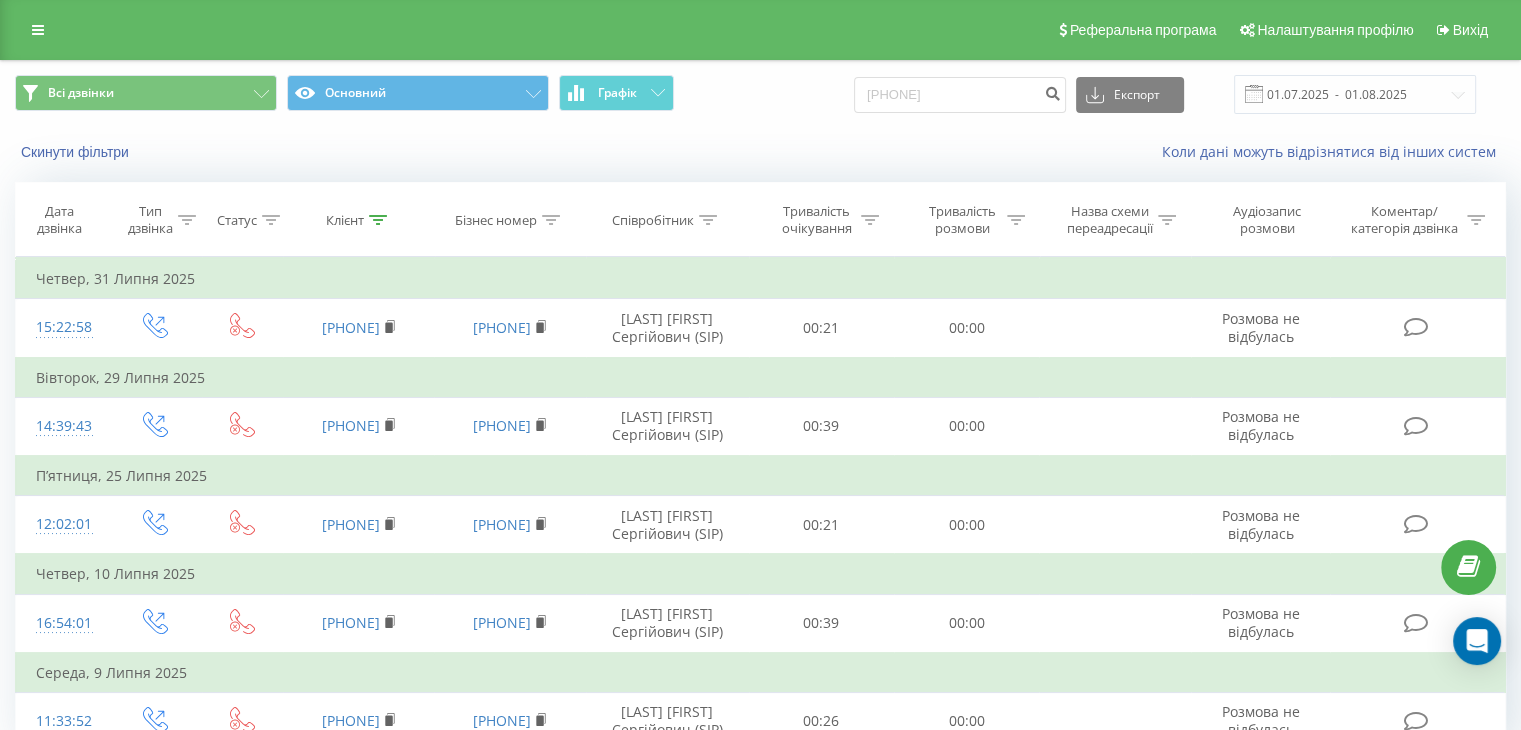 click 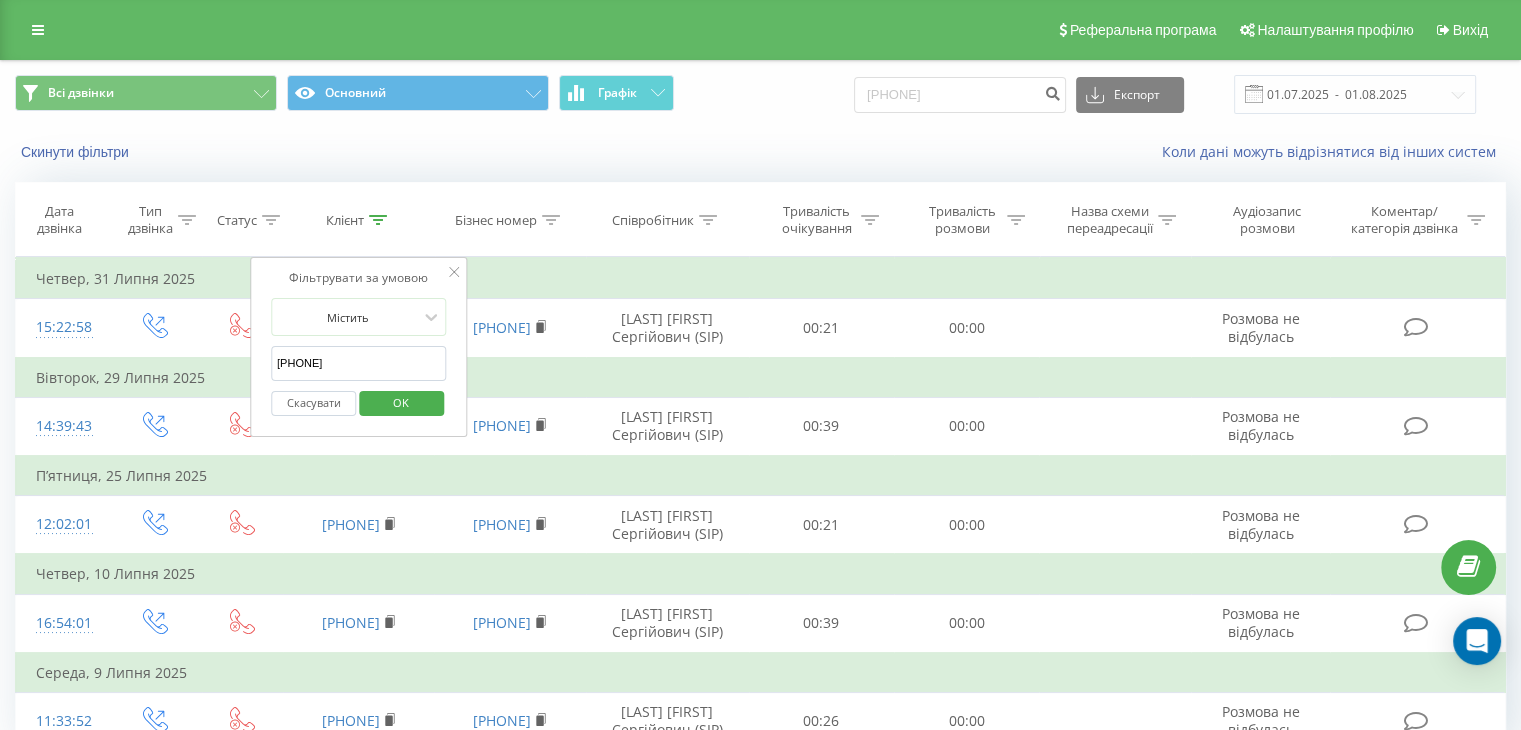 drag, startPoint x: 347, startPoint y: 365, endPoint x: 261, endPoint y: 361, distance: 86.09297 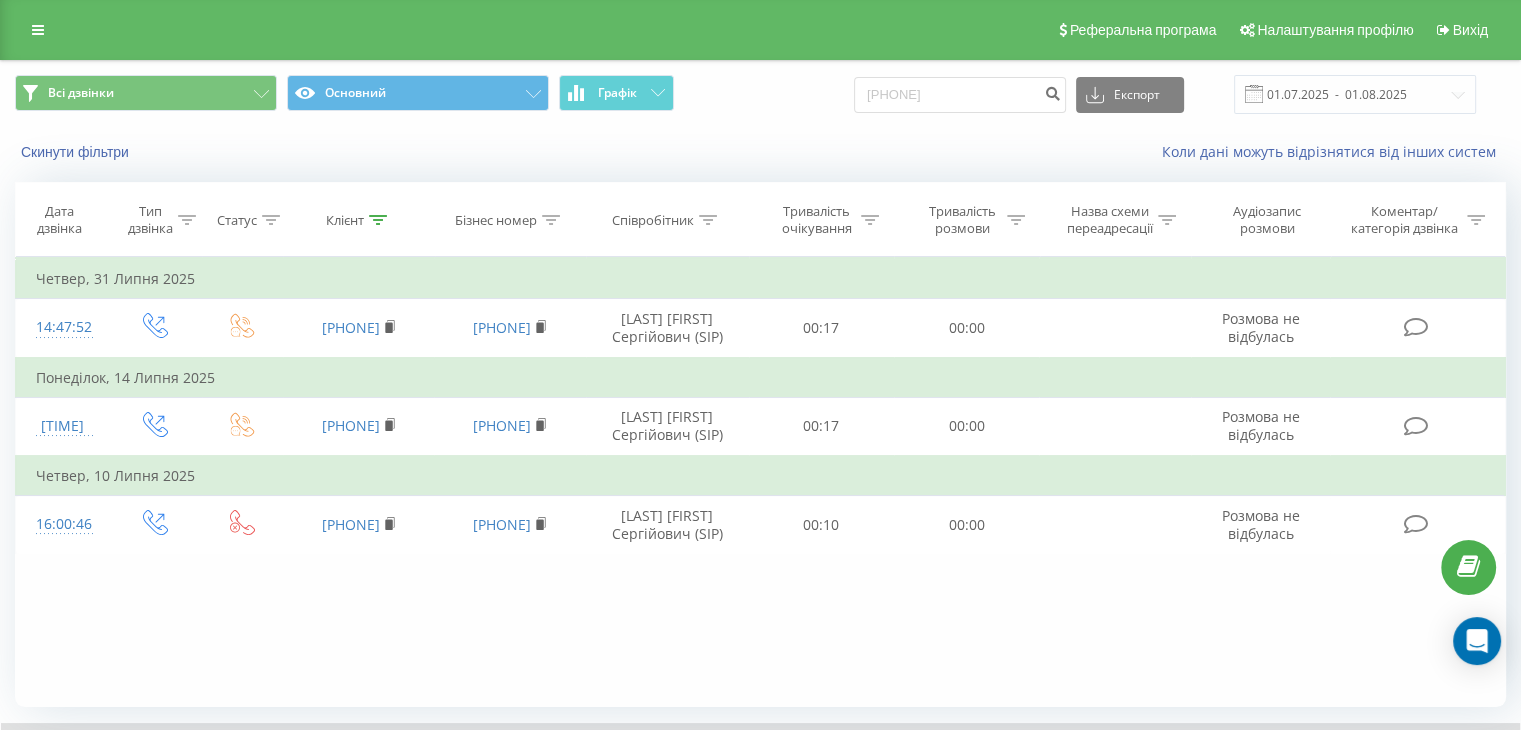 click 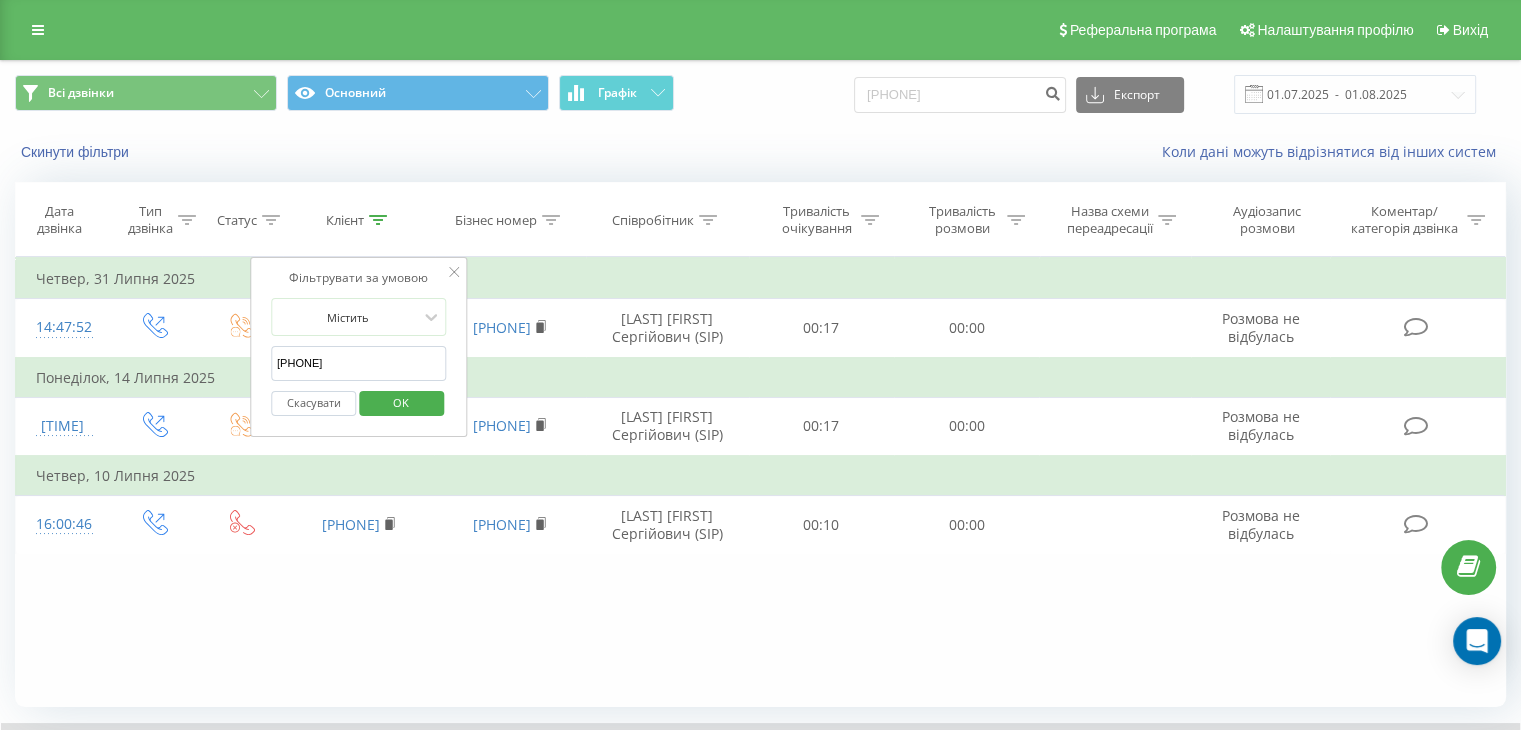 click on "[PHONE]" at bounding box center (359, 363) 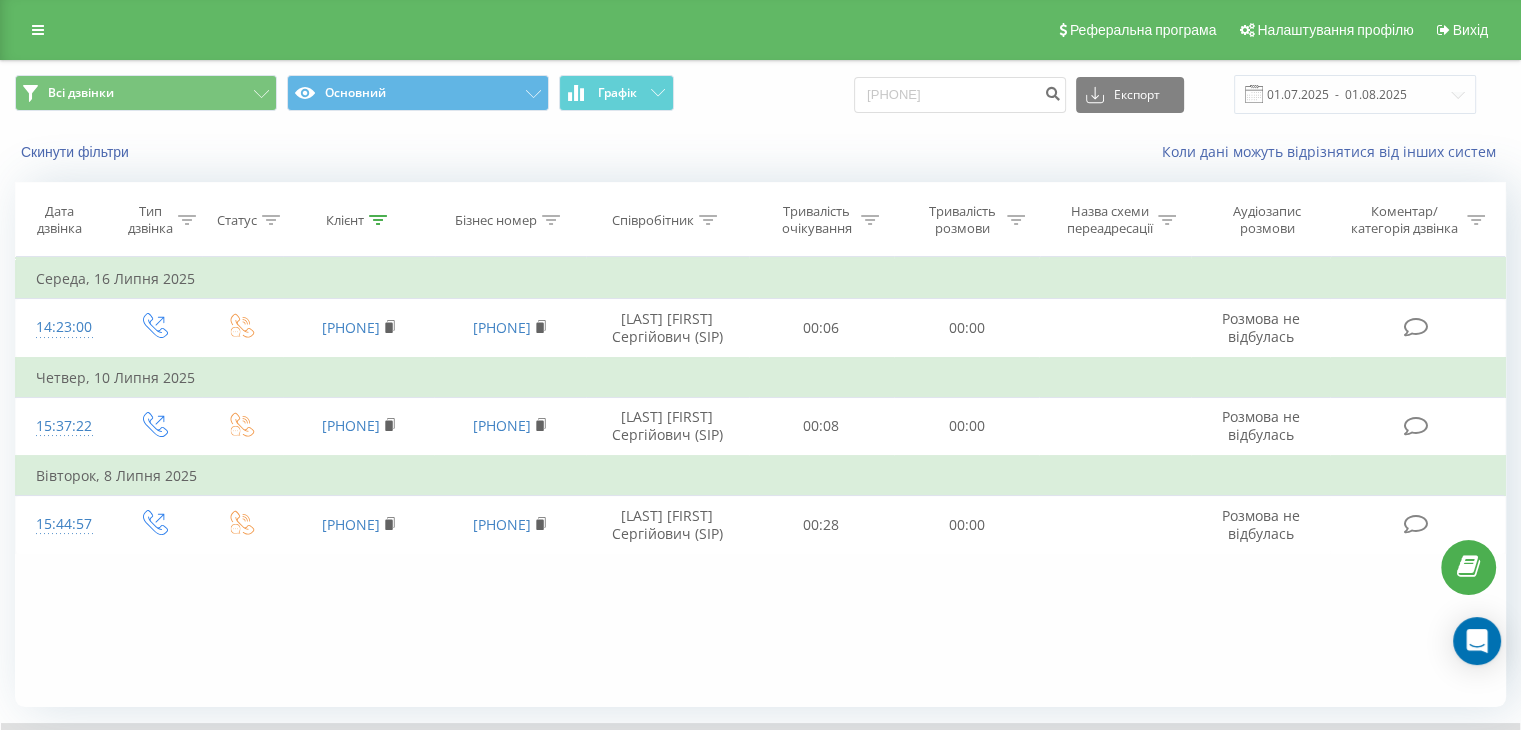 click 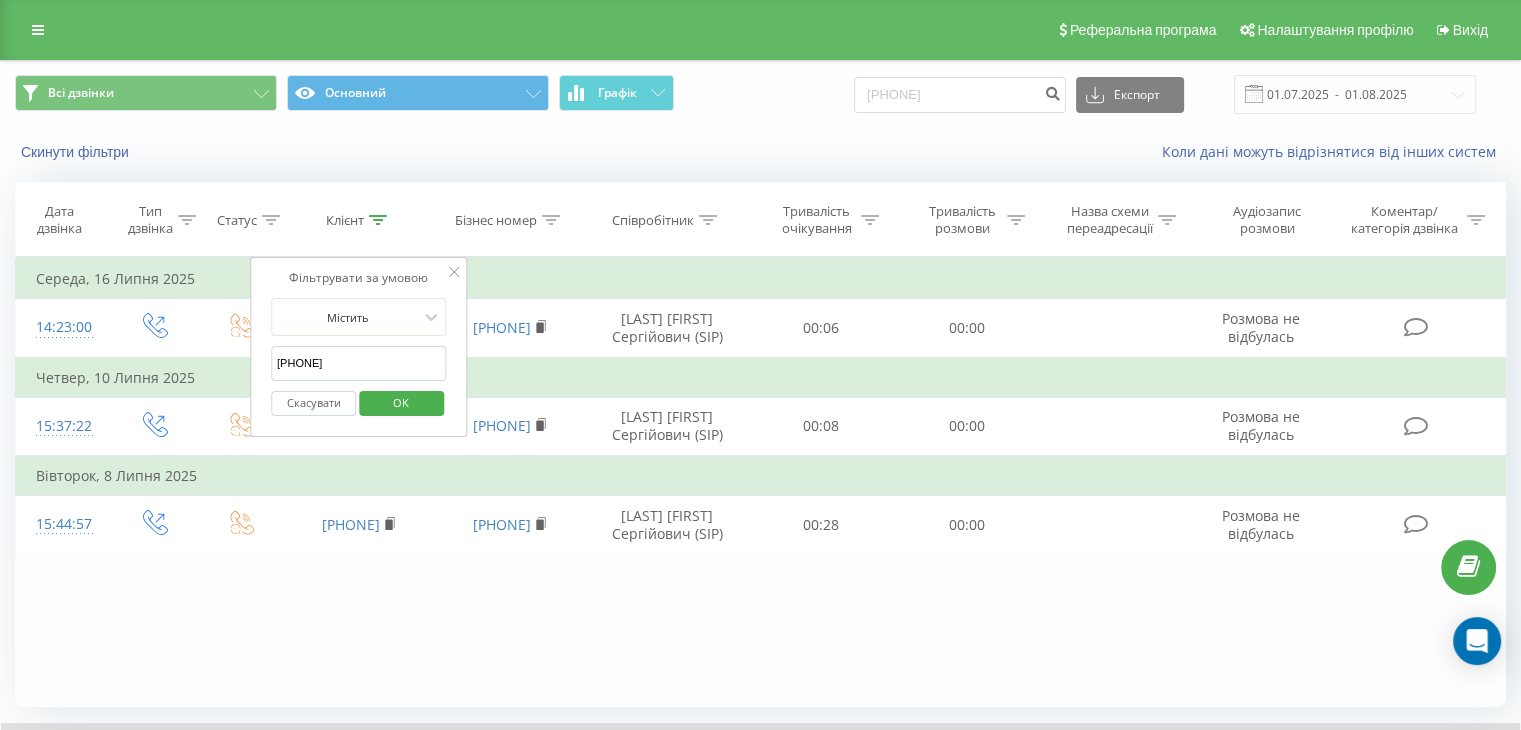 click on "[PHONE]" at bounding box center [359, 363] 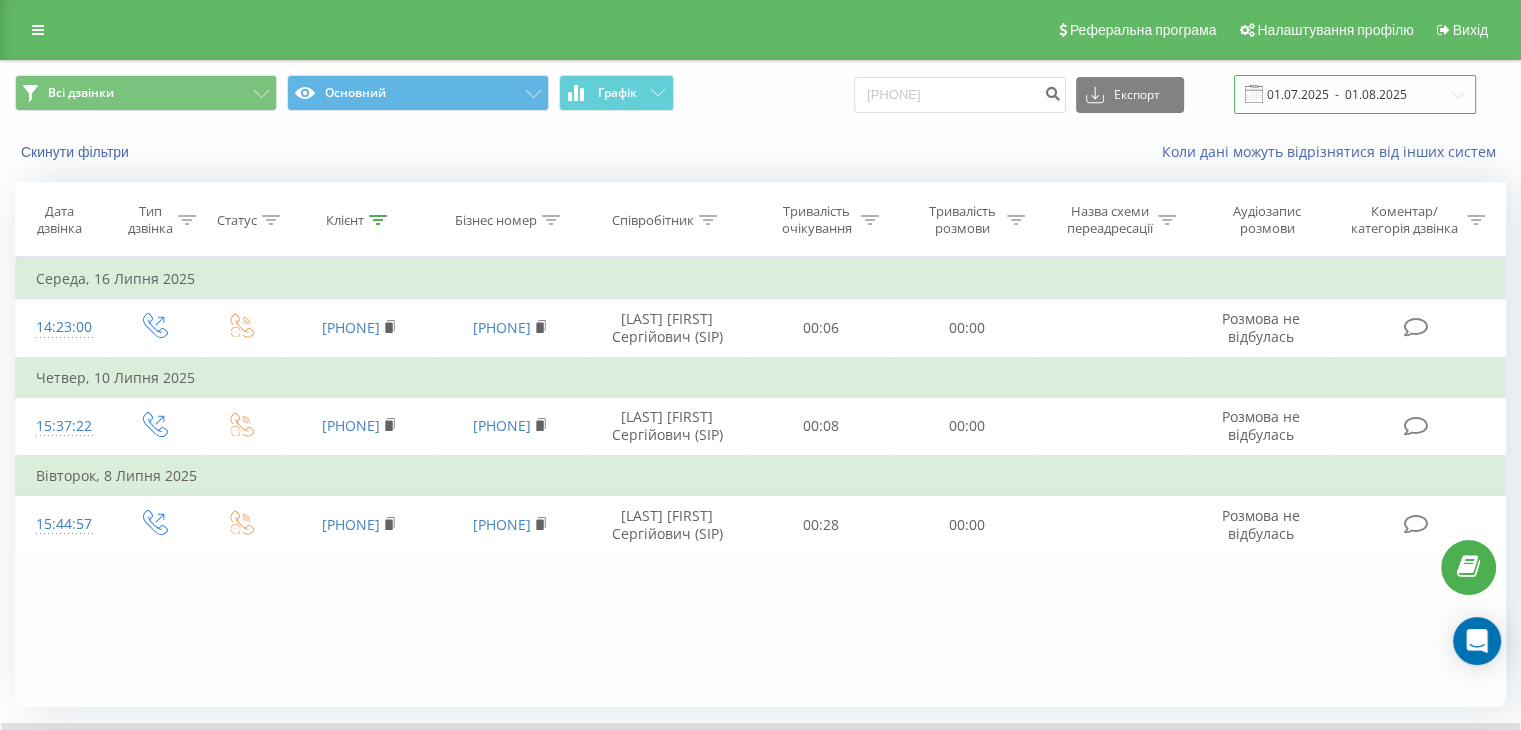 click on "01.07.2025  -  01.08.2025" at bounding box center [1355, 94] 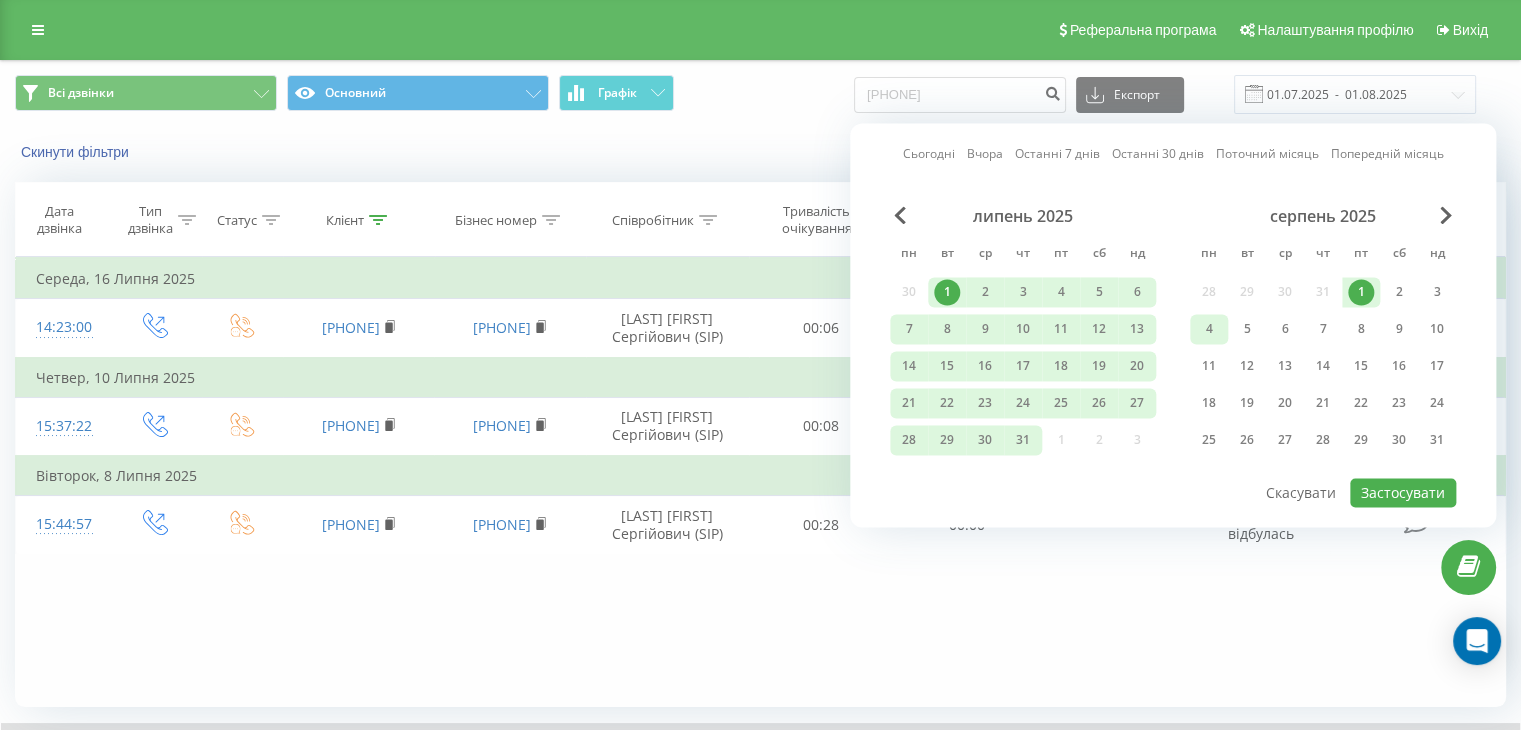 click on "4" at bounding box center (1209, 329) 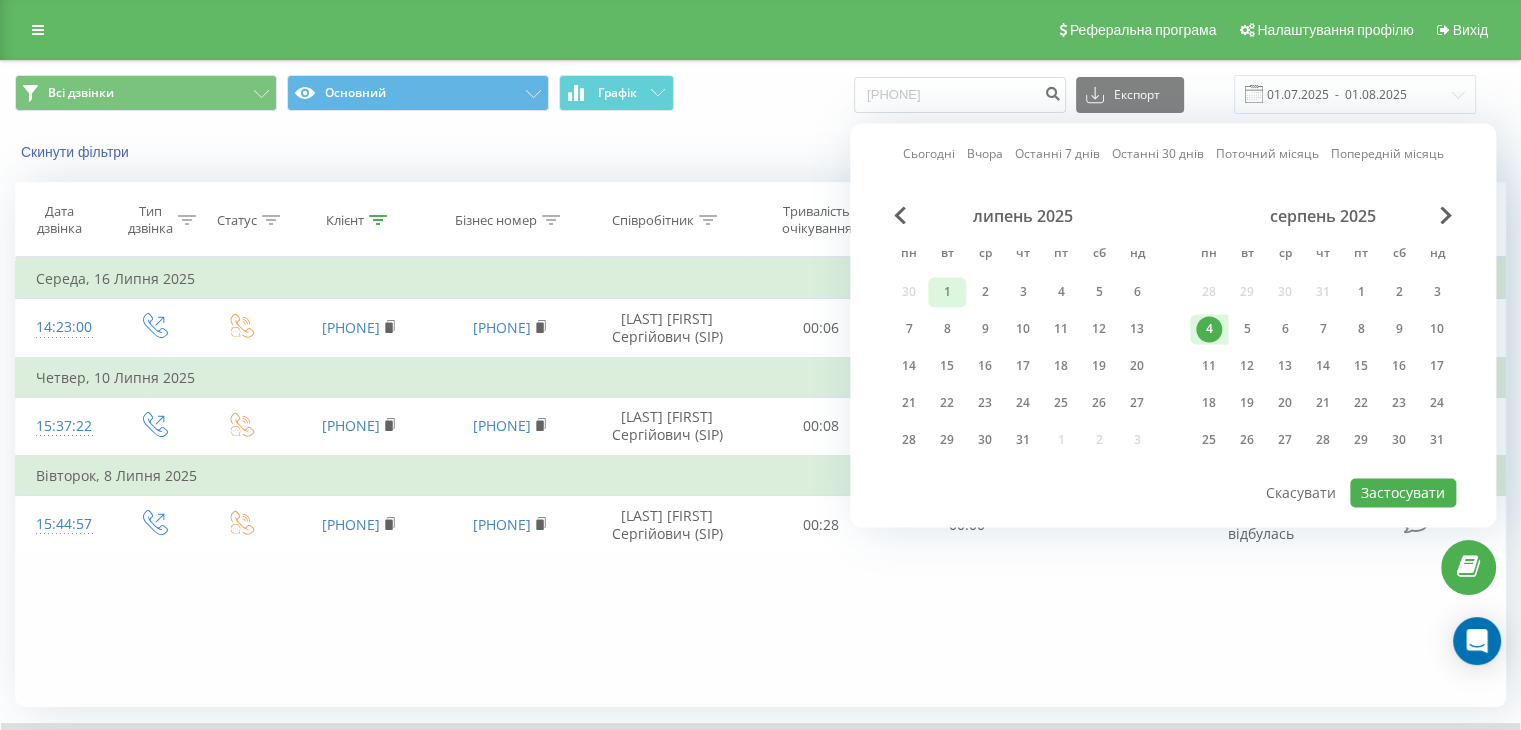 click on "1" at bounding box center (947, 292) 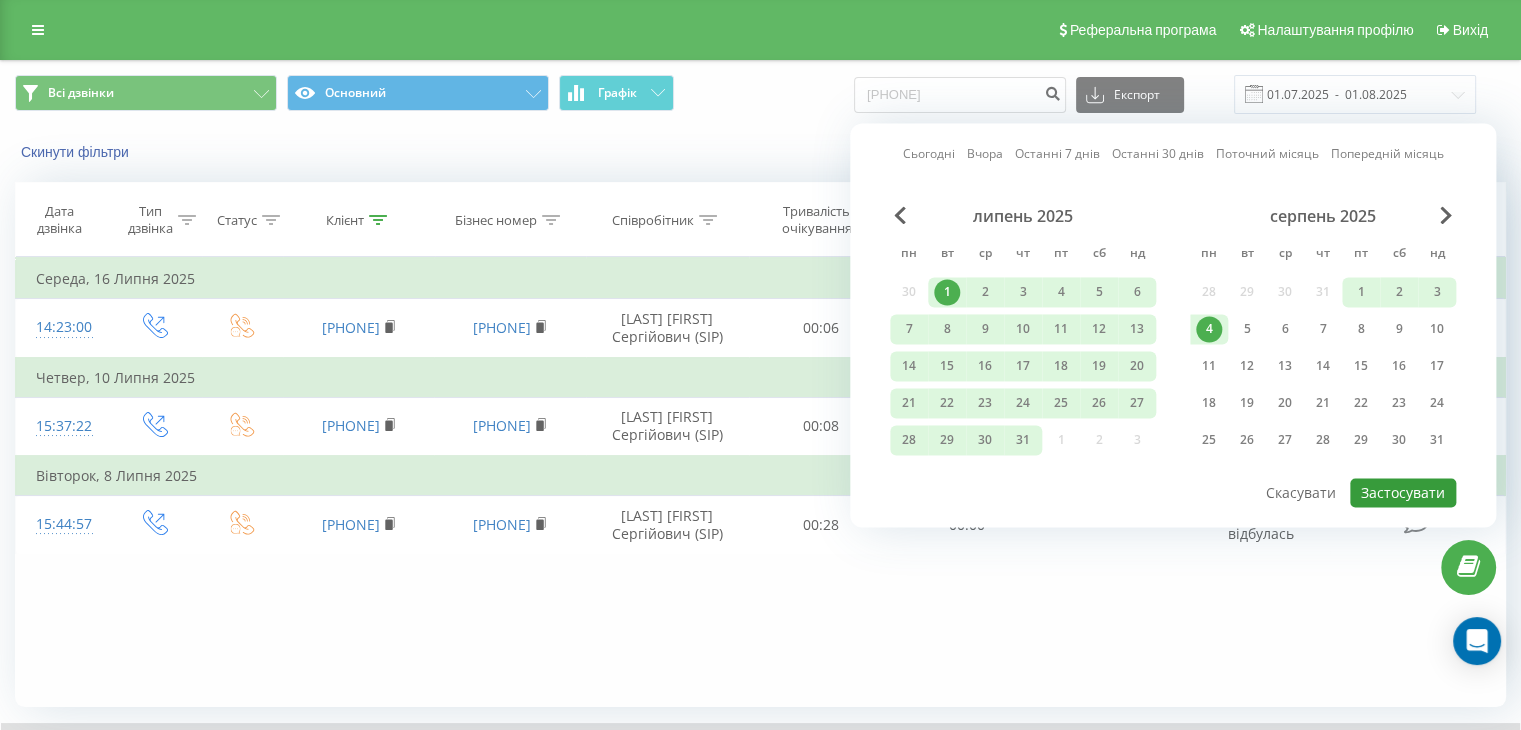 click on "Застосувати" at bounding box center (1403, 492) 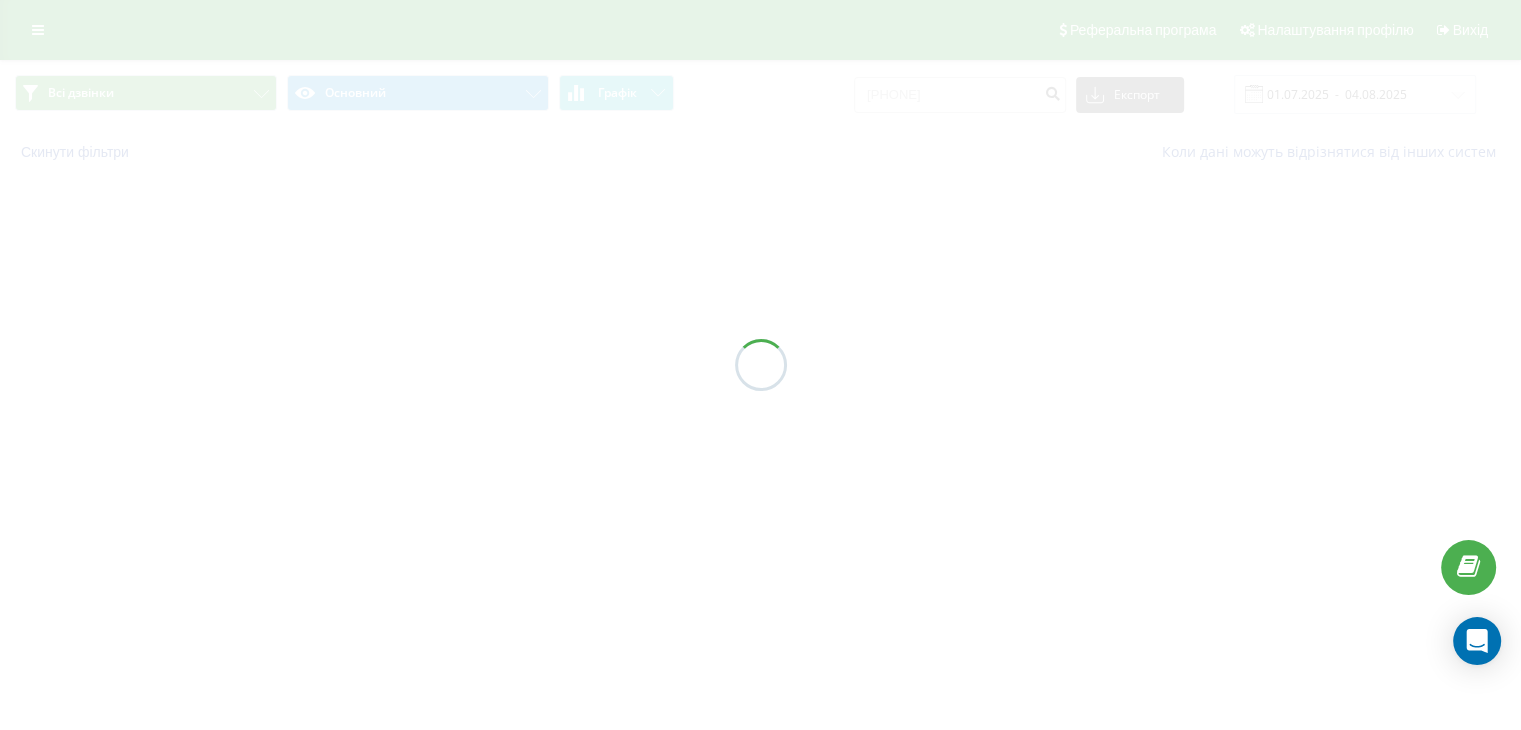 type on "01.07.2025  -  04.08.2025" 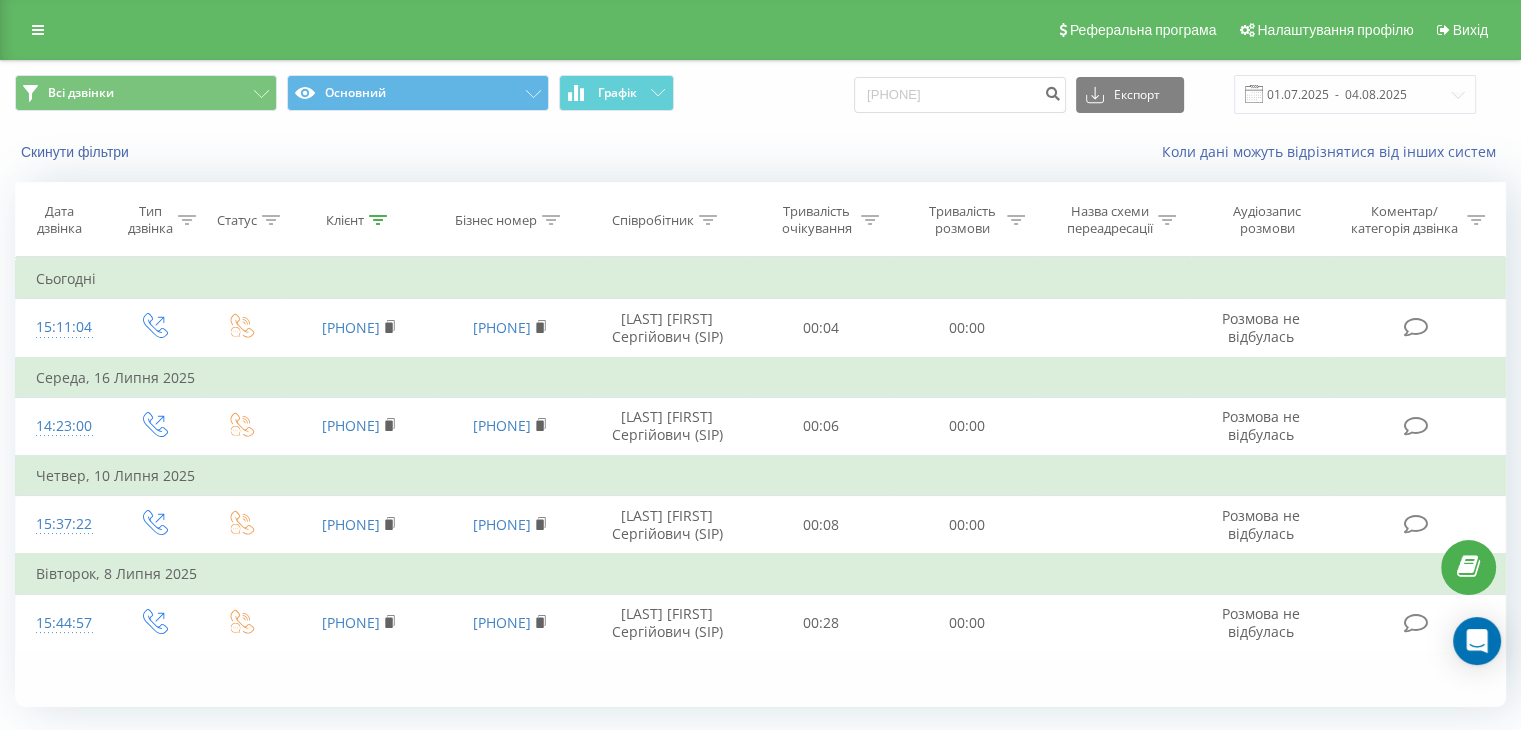 click 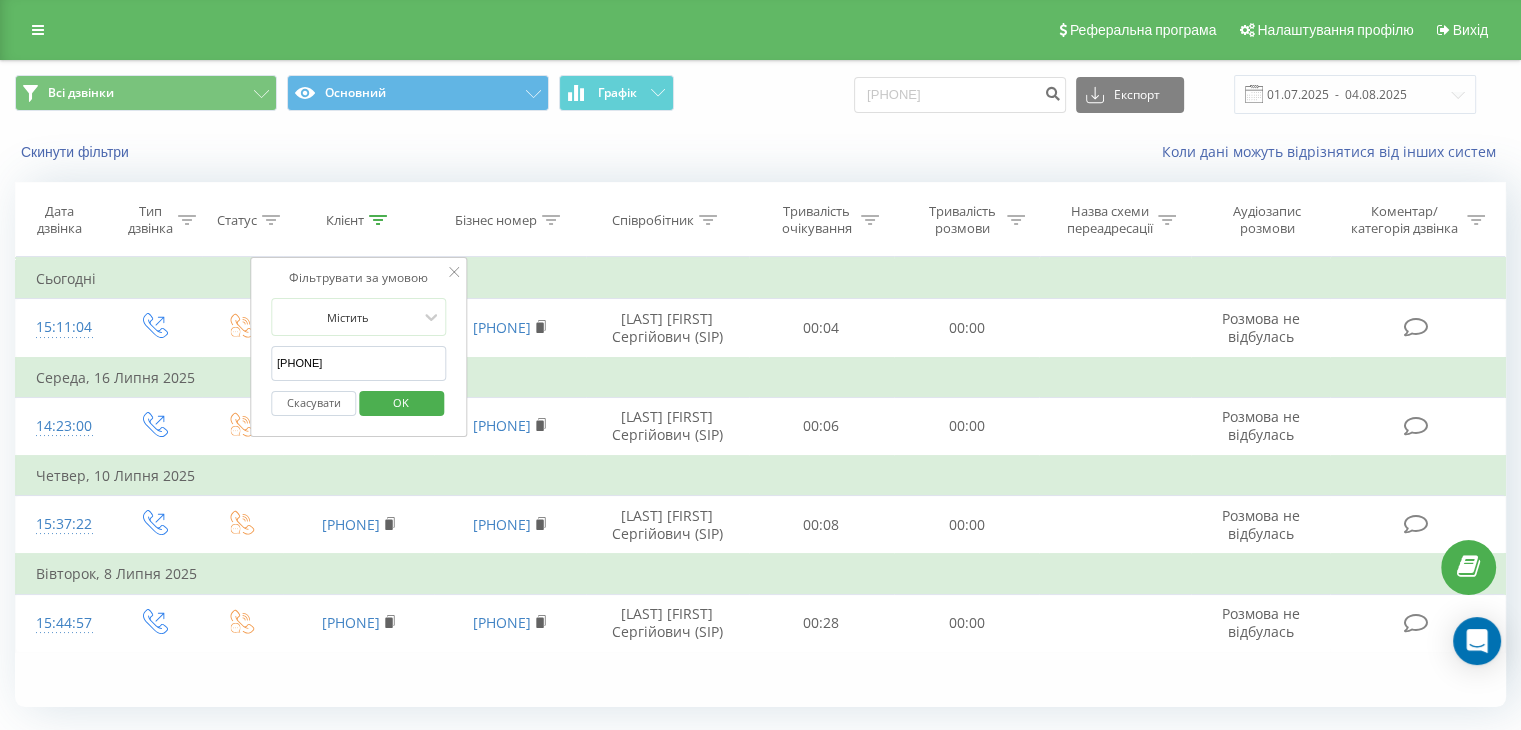click on "Скасувати OK" at bounding box center (359, 403) 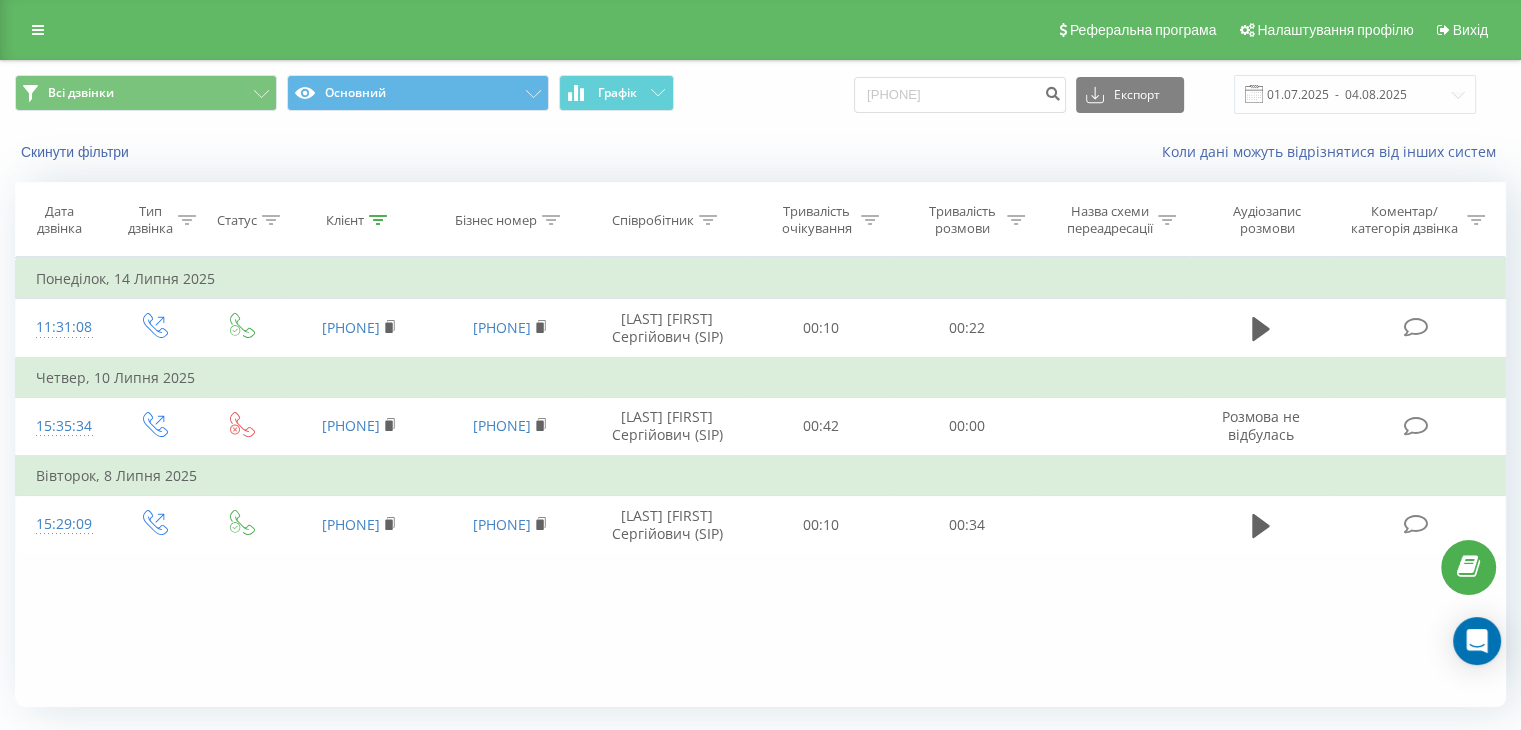click 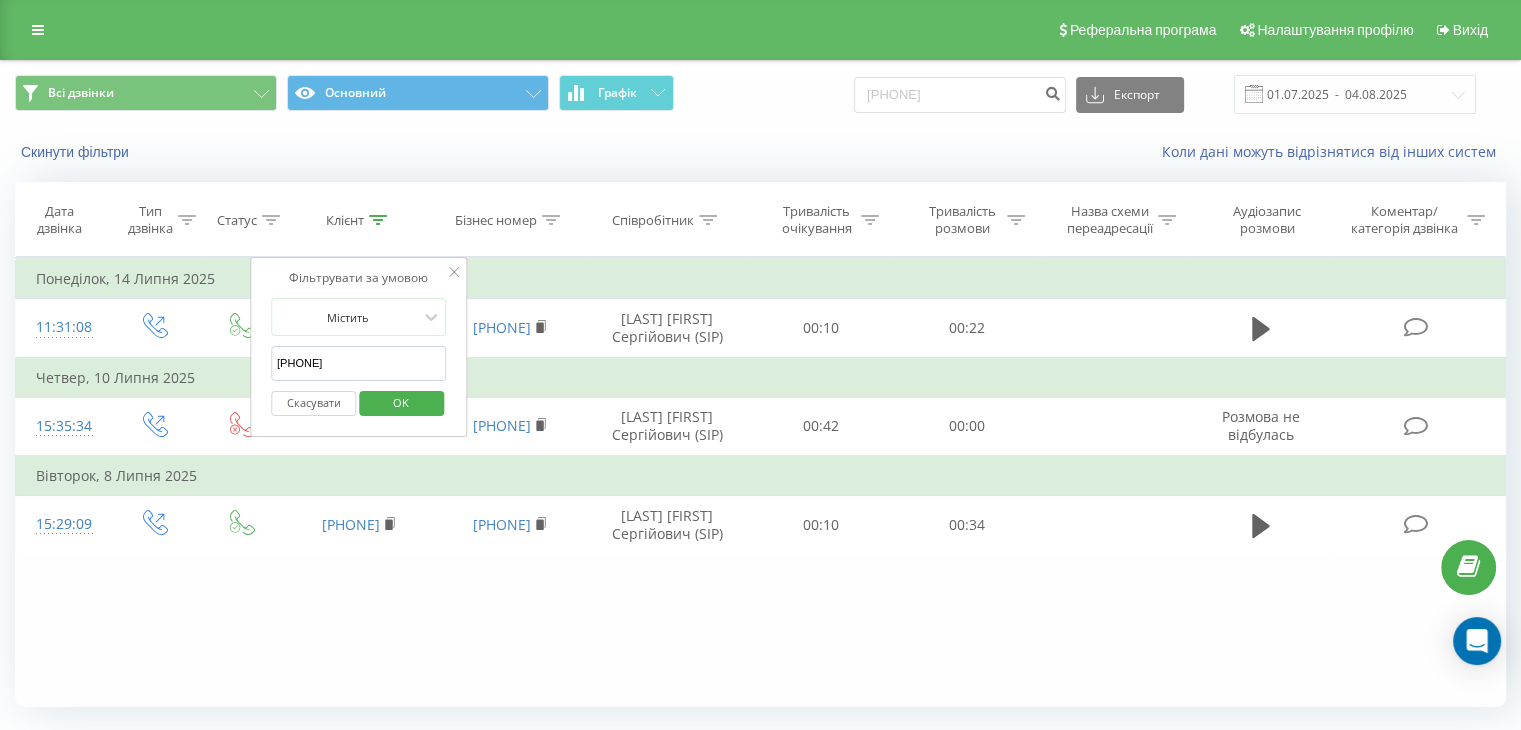 click on "[PHONE]" at bounding box center (359, 363) 